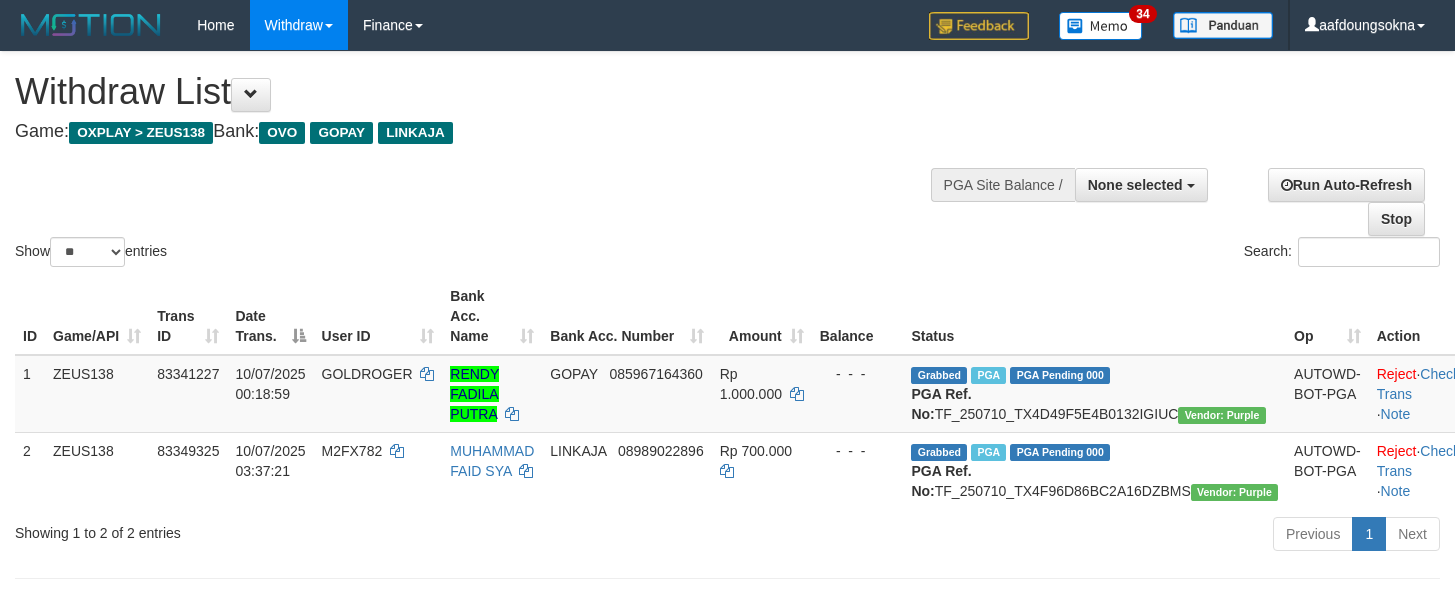 scroll, scrollTop: 356, scrollLeft: 0, axis: vertical 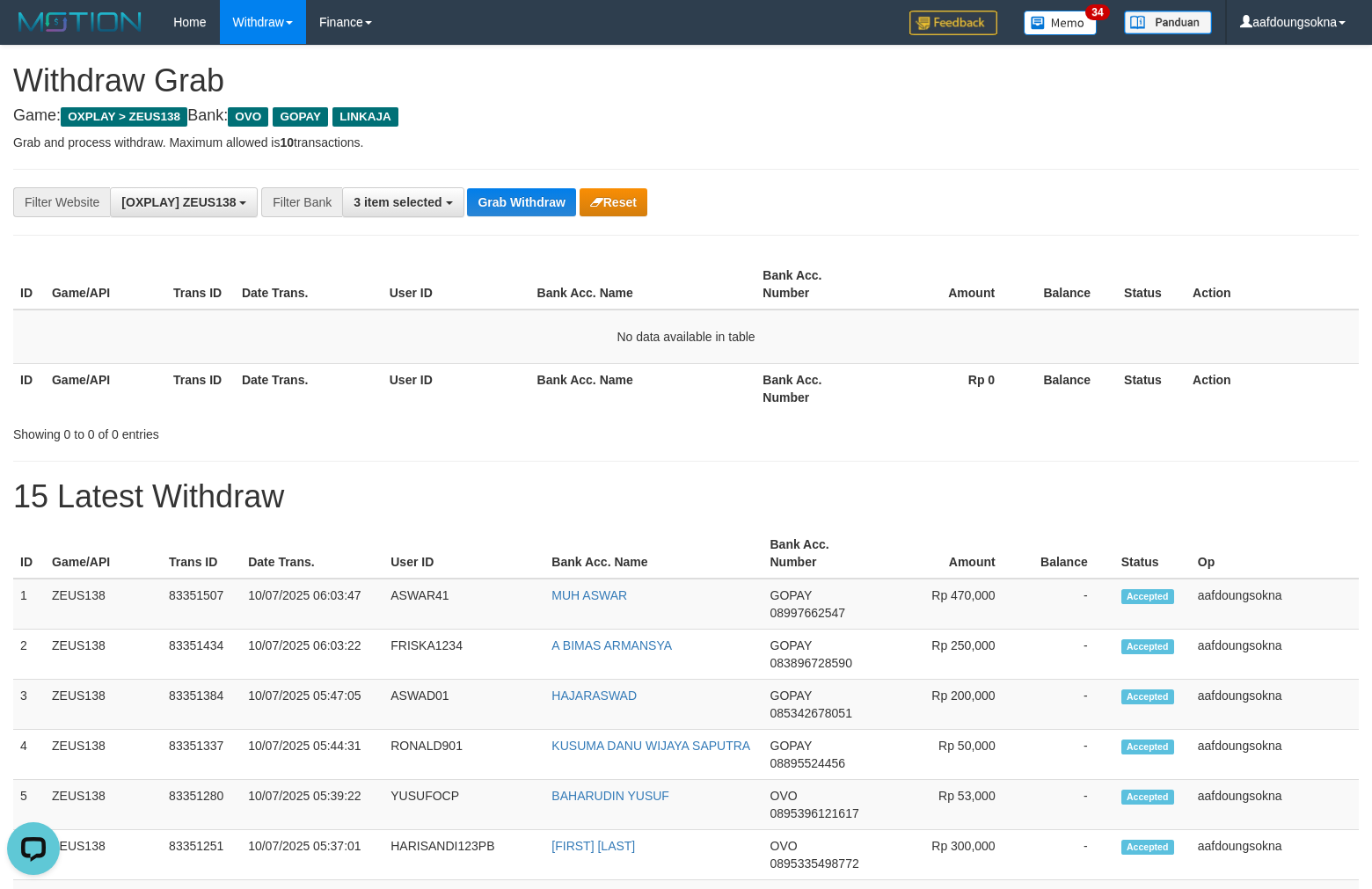 drag, startPoint x: 485, startPoint y: 231, endPoint x: 497, endPoint y: 221, distance: 15.620499 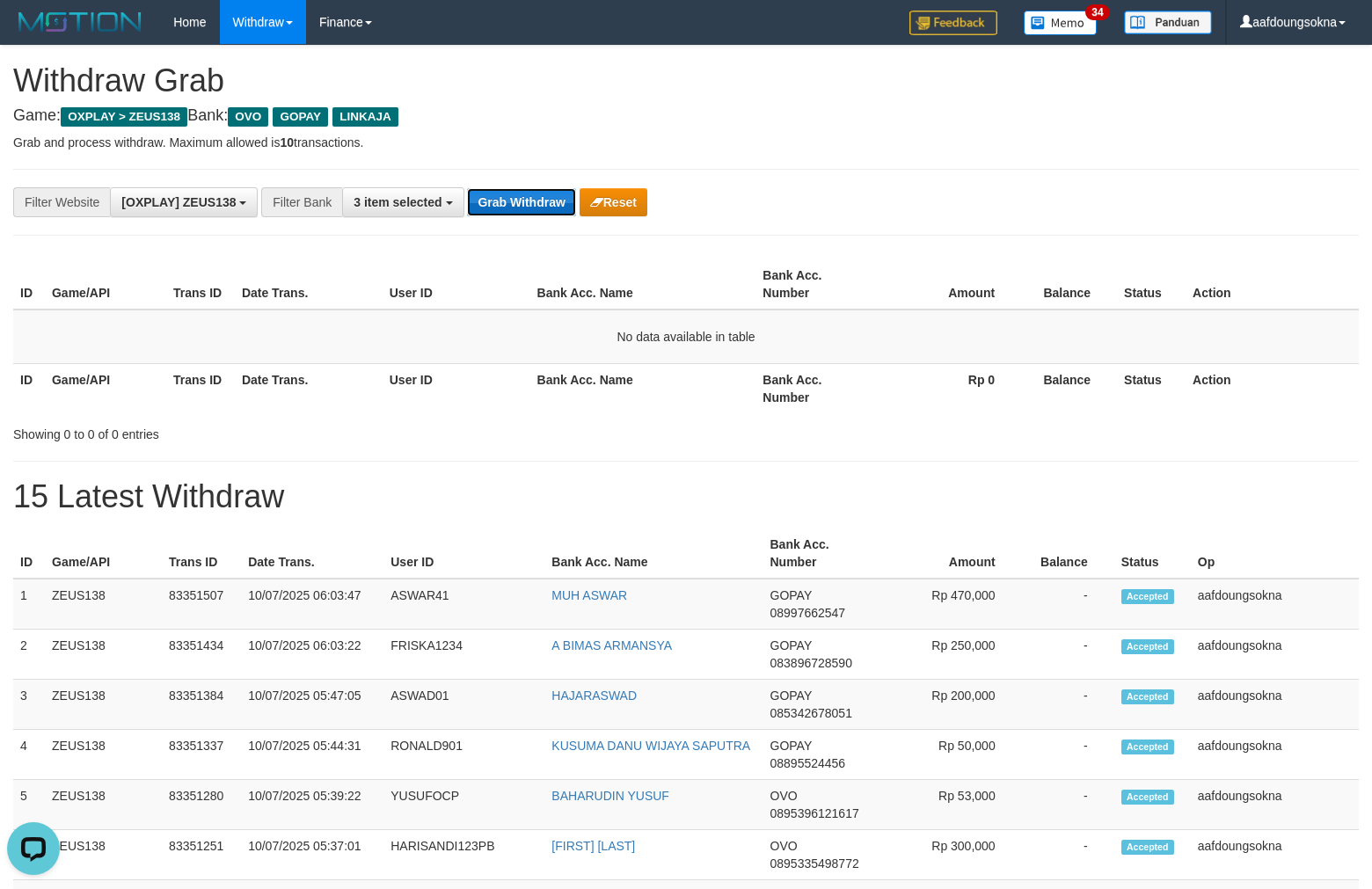click on "Grab Withdraw" at bounding box center (521, 202) 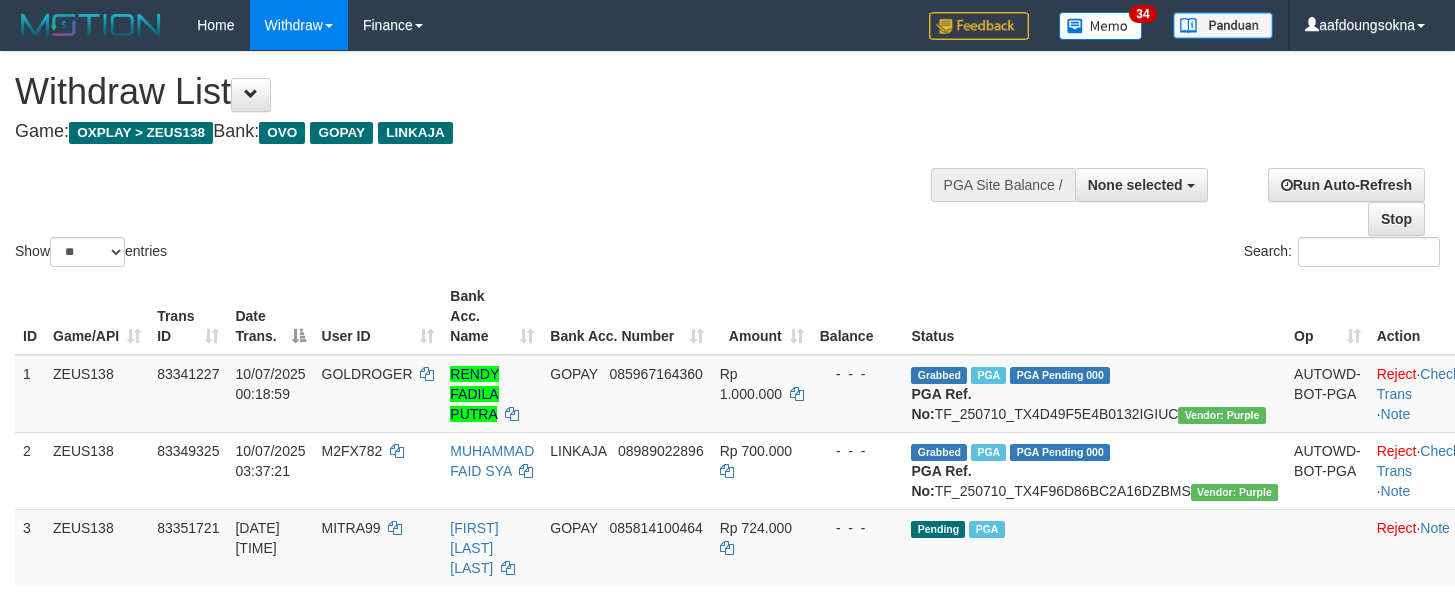 scroll, scrollTop: 356, scrollLeft: 0, axis: vertical 